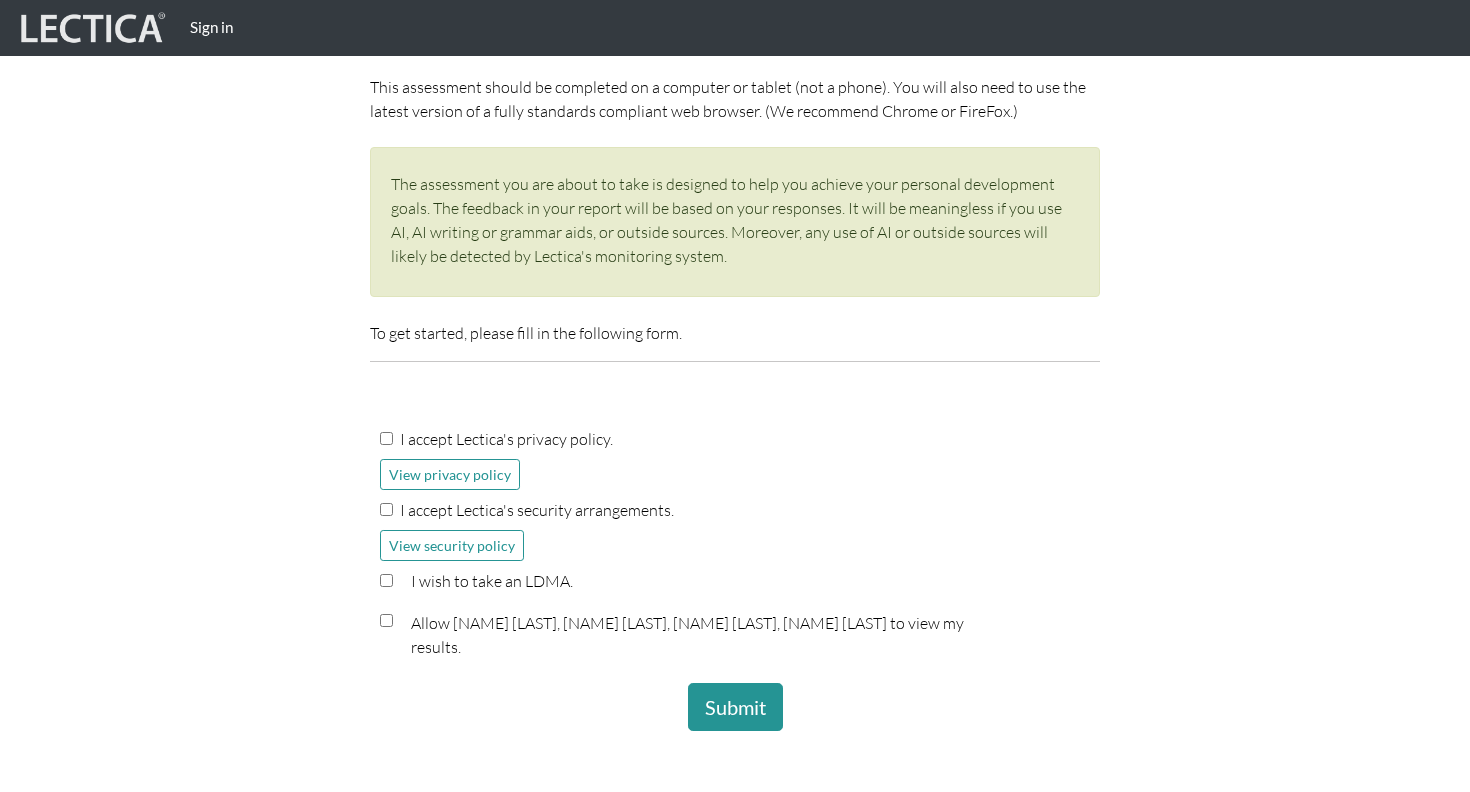 scroll, scrollTop: 302, scrollLeft: 0, axis: vertical 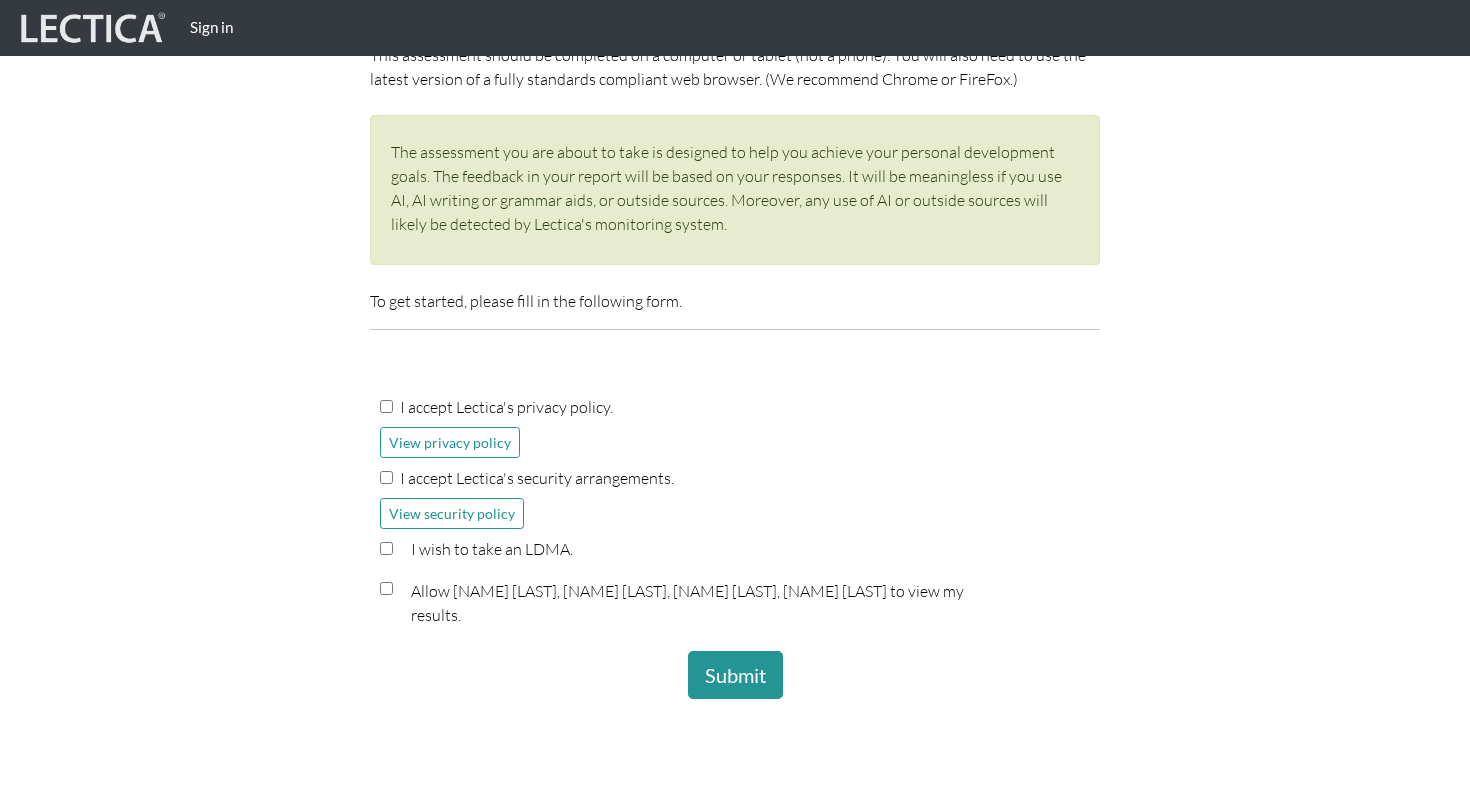 click on "I accept Lectica's privacy policy." at bounding box center [386, 406] 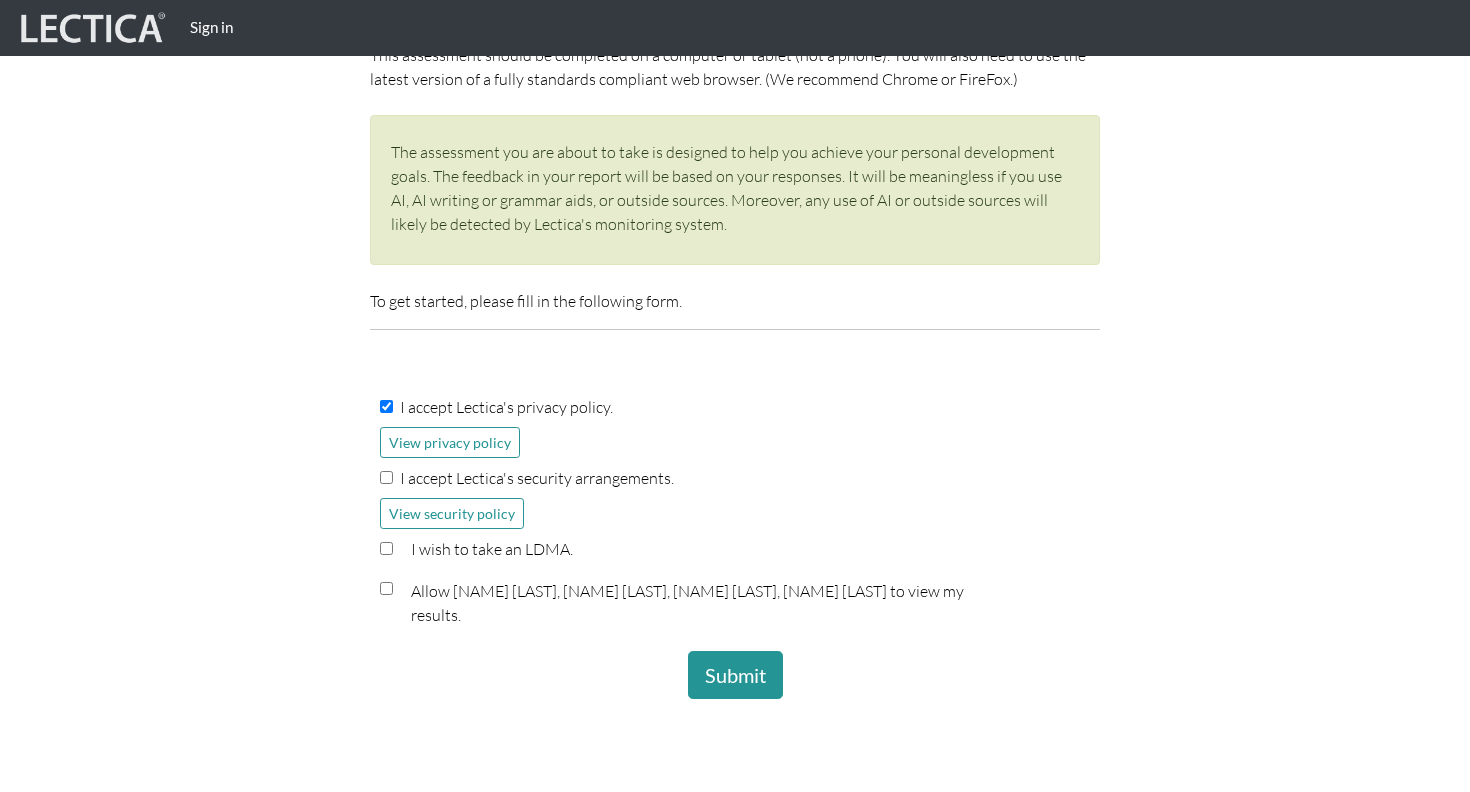 click on "I accept Lectica's security arrangements." at bounding box center [386, 477] 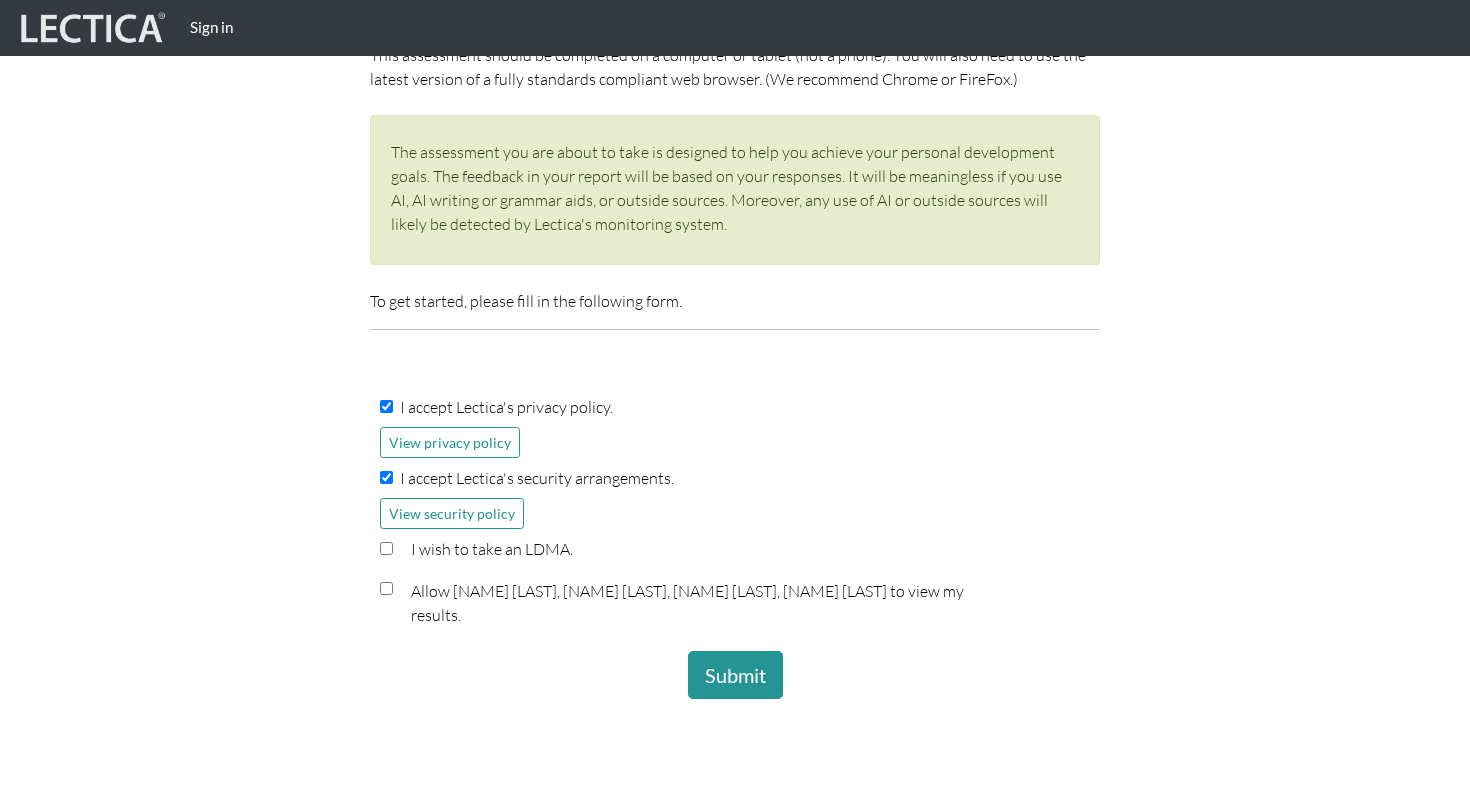 click on "I wish to take an LDMA." at bounding box center (386, 548) 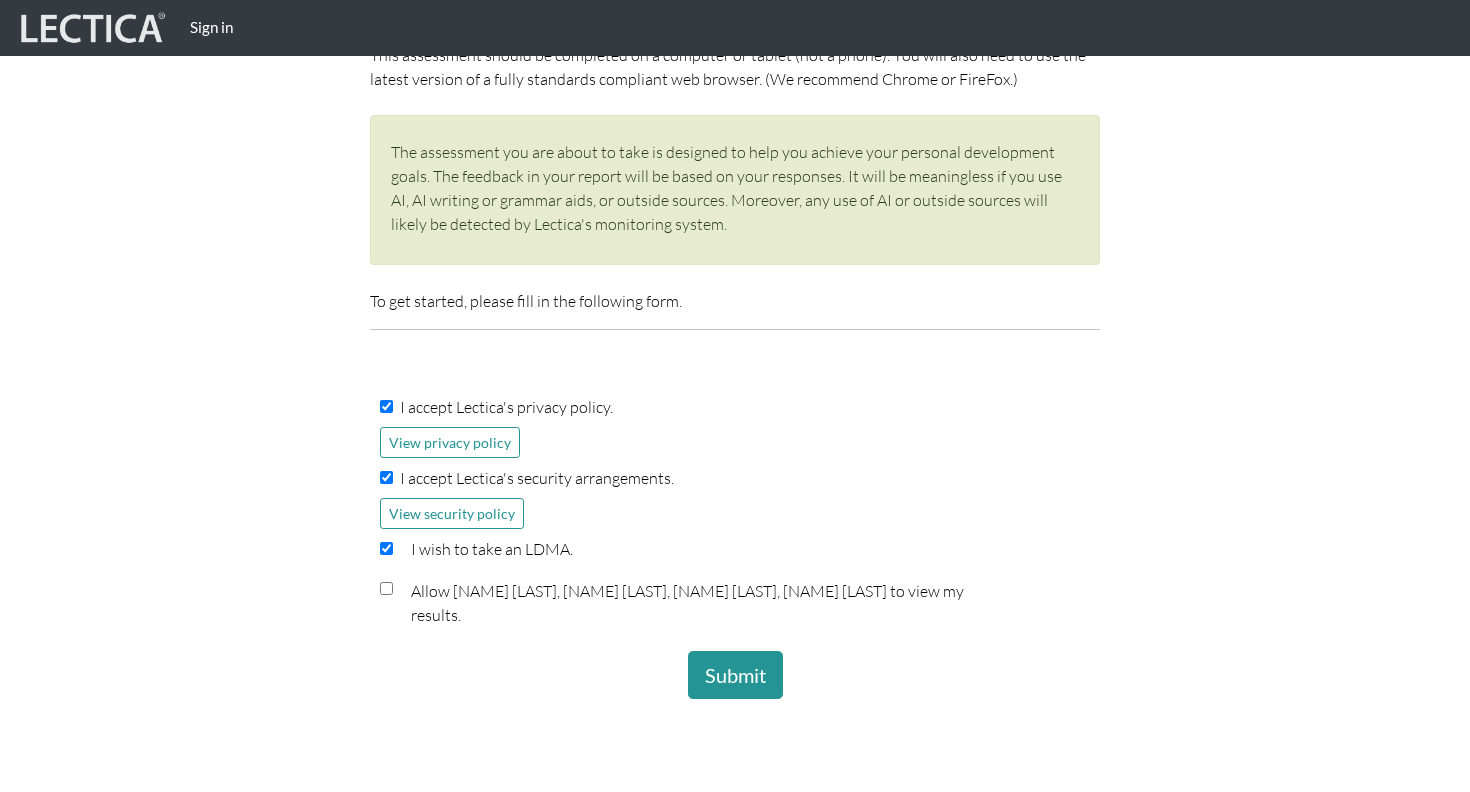 click on "Allow [NAME] [LAST], [NAME] [LAST], [NAME] [LAST], [NAME] [LAST] to view my results." at bounding box center (706, 606) 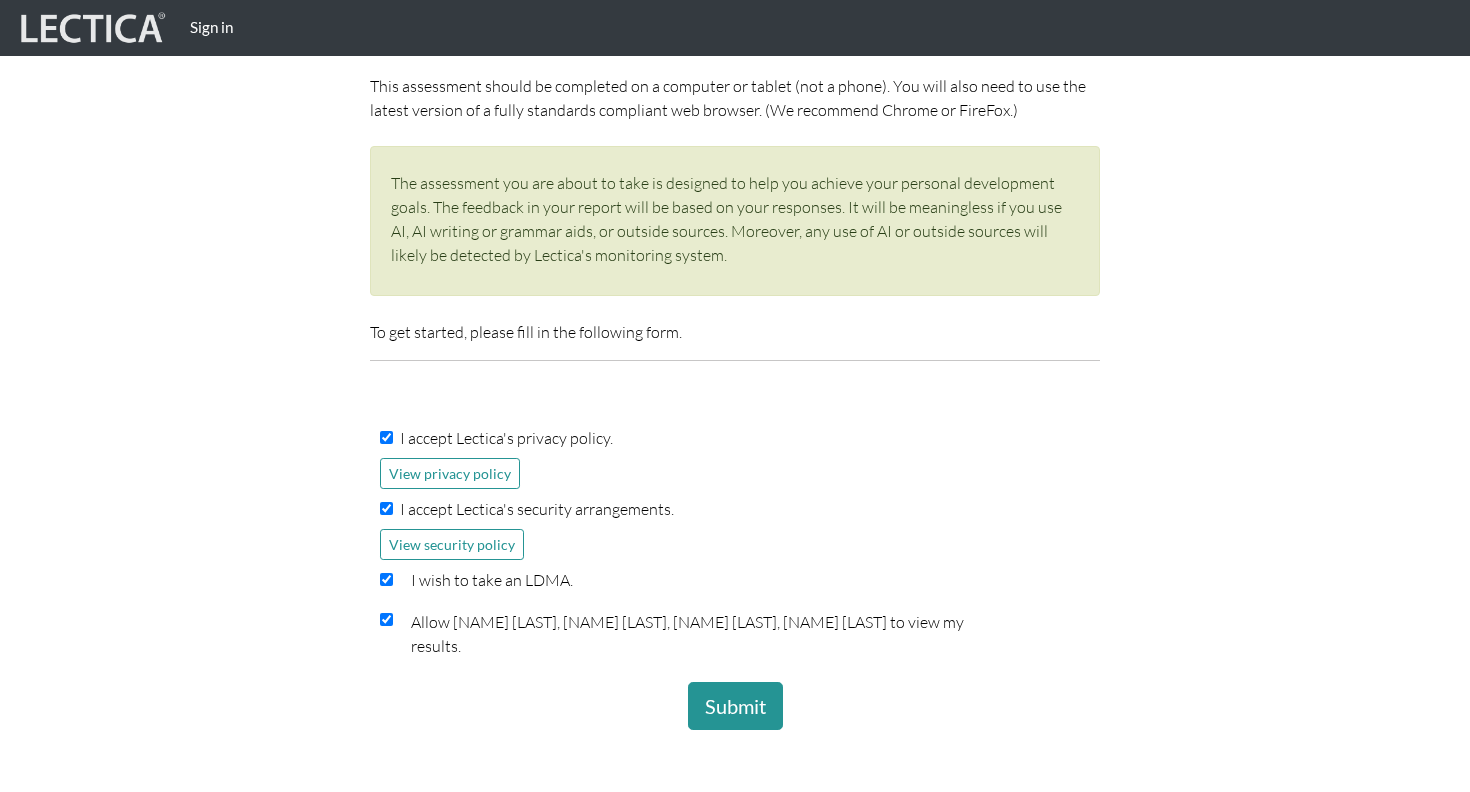 scroll, scrollTop: 330, scrollLeft: 0, axis: vertical 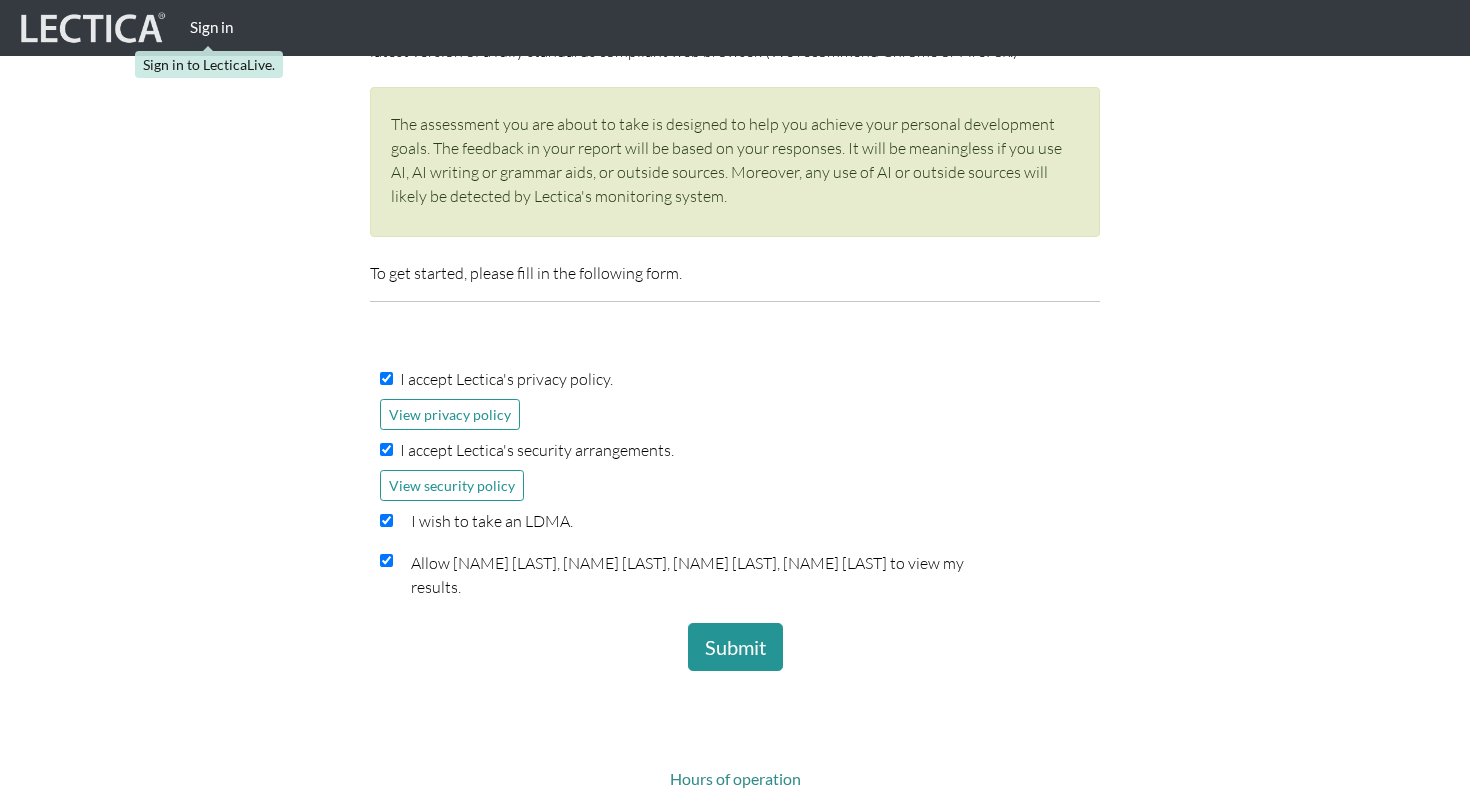 click on "Sign in" at bounding box center [211, 28] 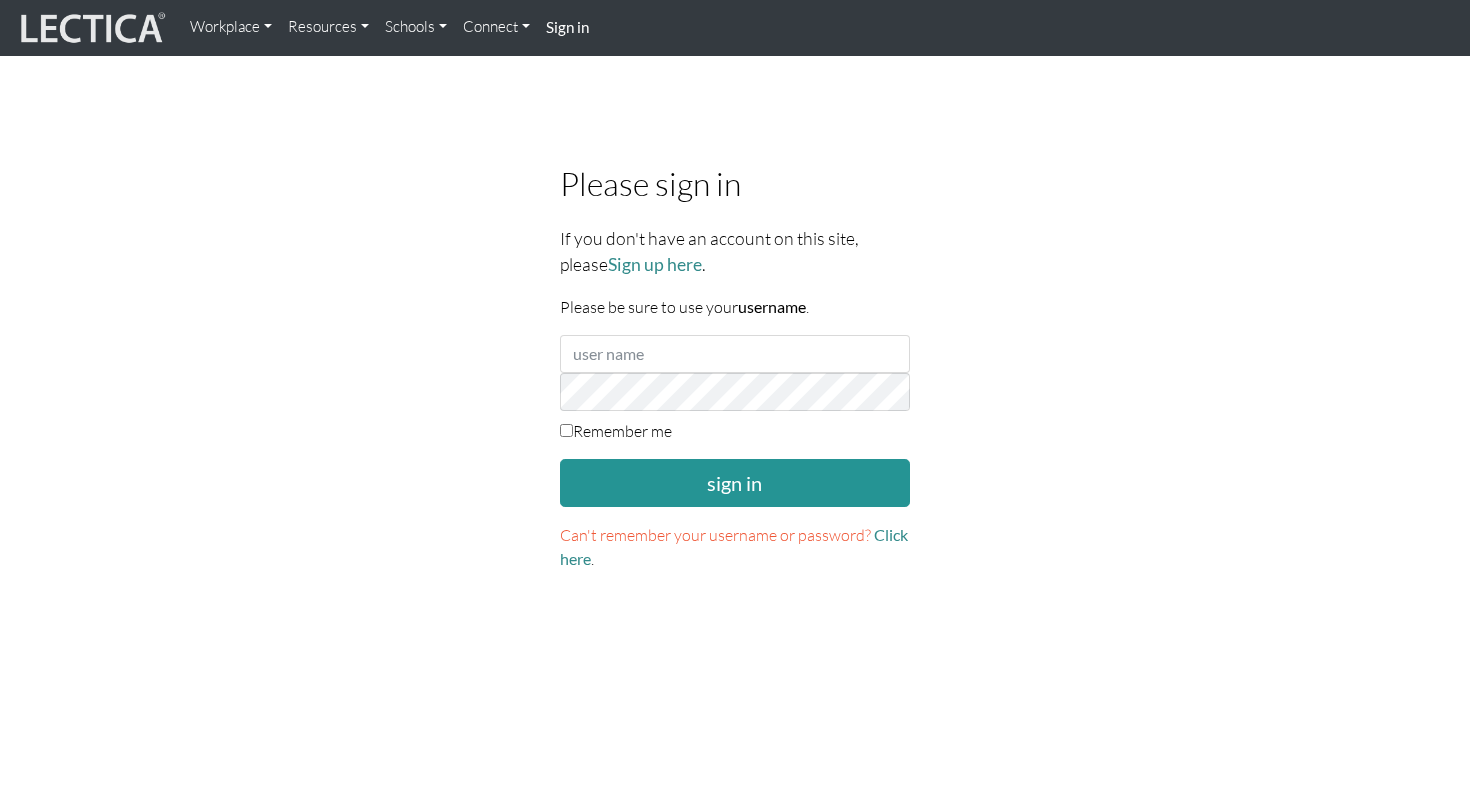 scroll, scrollTop: 0, scrollLeft: 0, axis: both 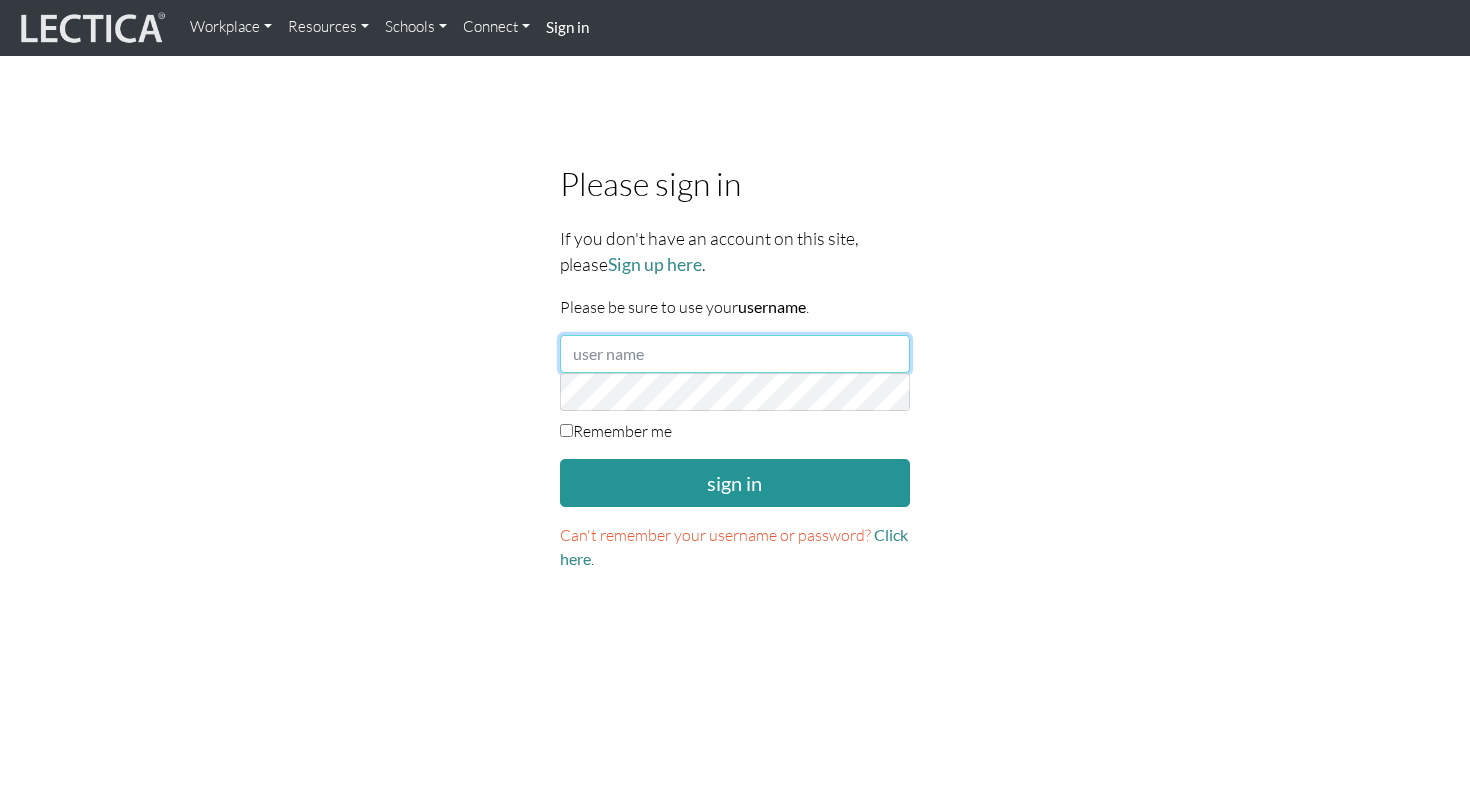 click at bounding box center [735, 354] 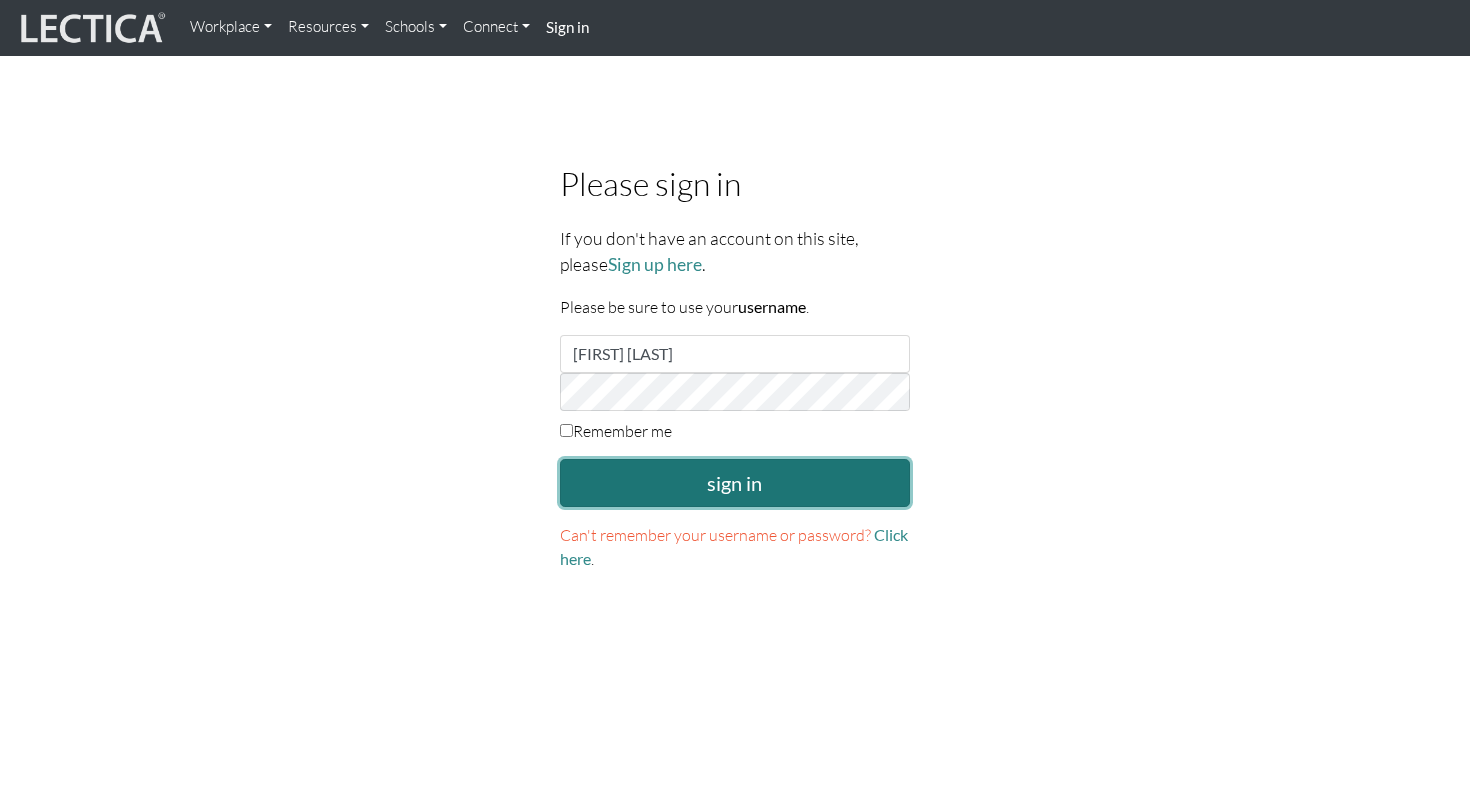 click on "sign in" at bounding box center [735, 483] 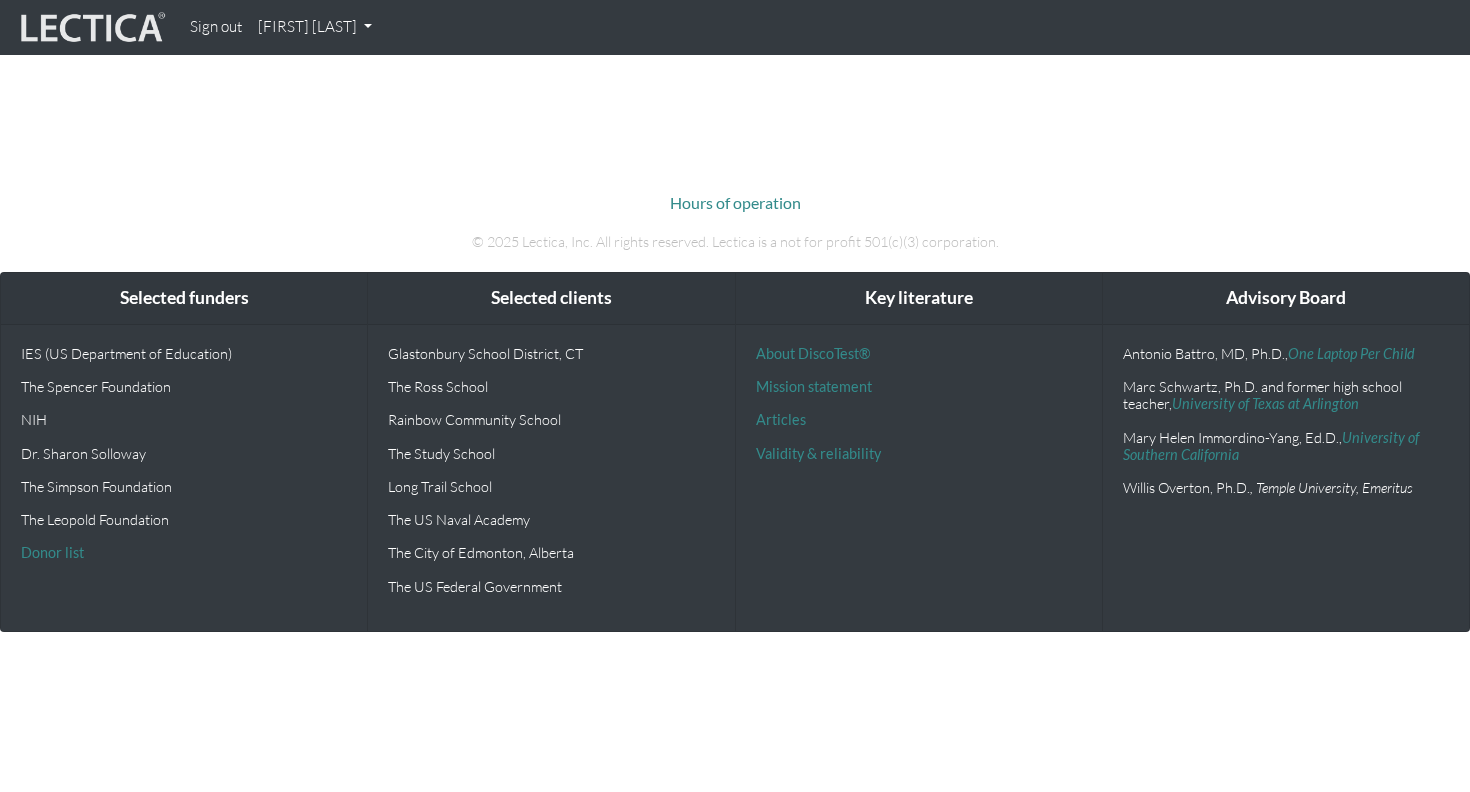 scroll, scrollTop: 0, scrollLeft: 0, axis: both 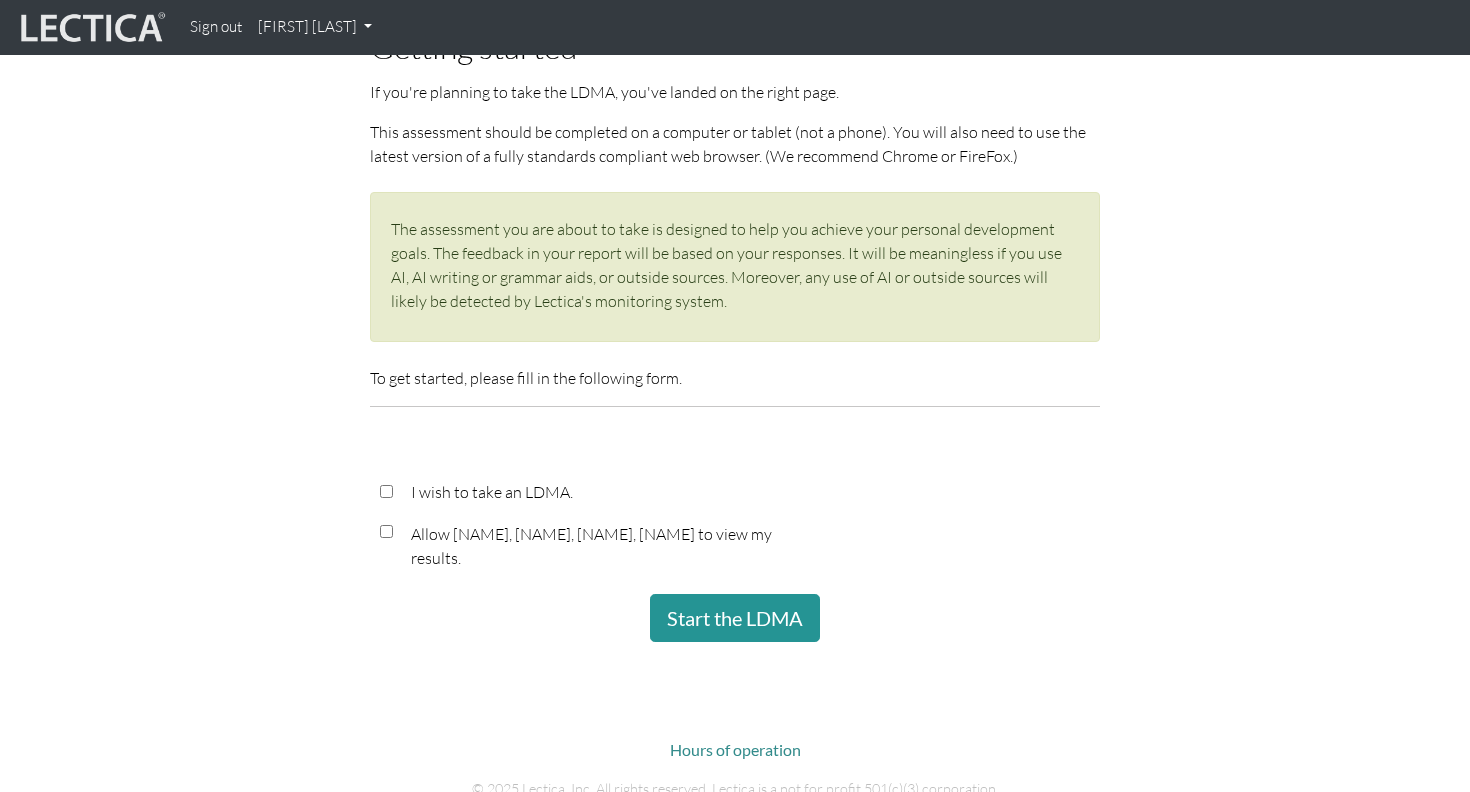 click on "I wish to take an LDMA." at bounding box center (386, 491) 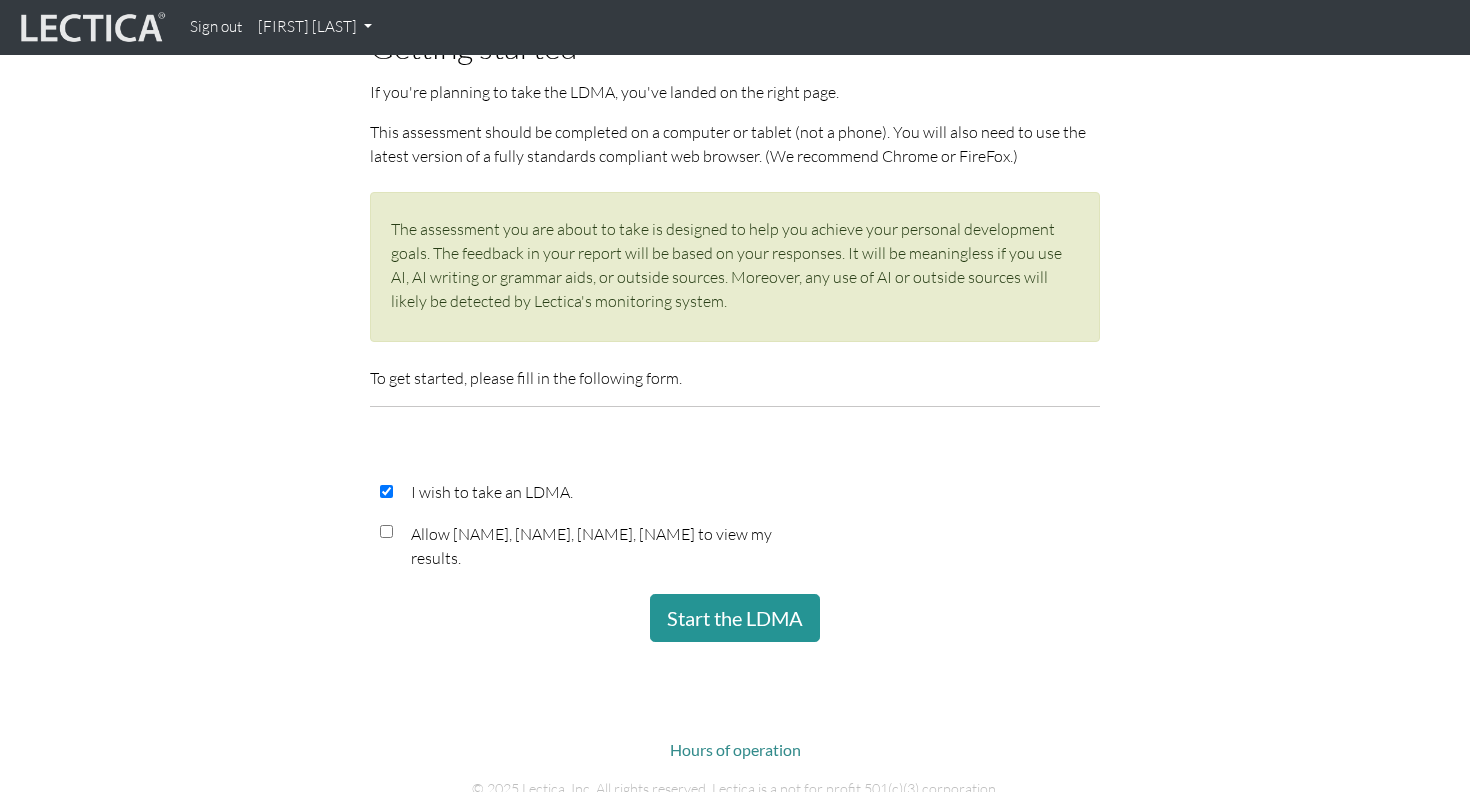 click on "Allow [NAME] [LAST], [NAME] [LAST], [NAME] [LAST], [NAME] [LAST] to view my results." at bounding box center [610, 549] 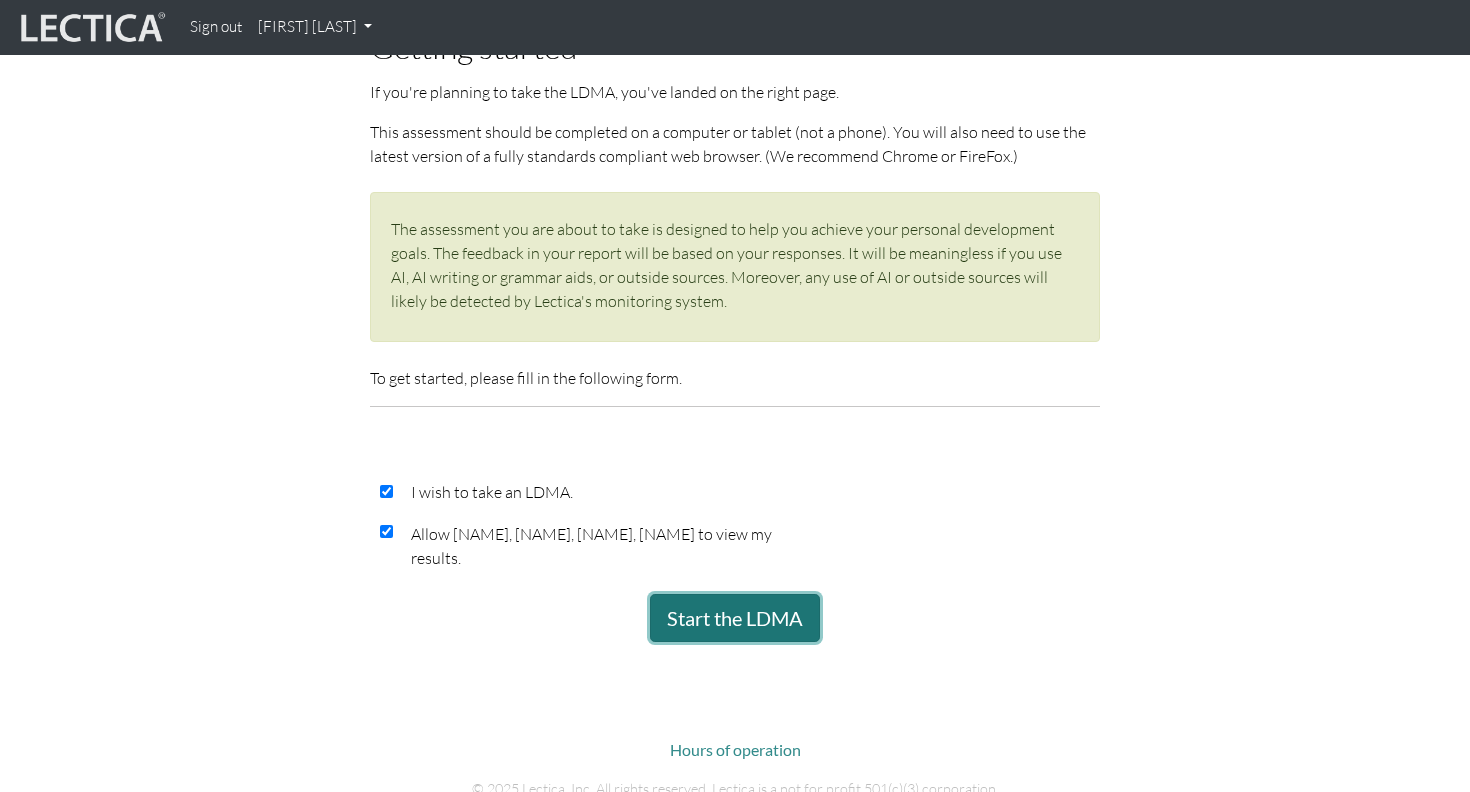 click on "Start the LDMA" at bounding box center (735, 618) 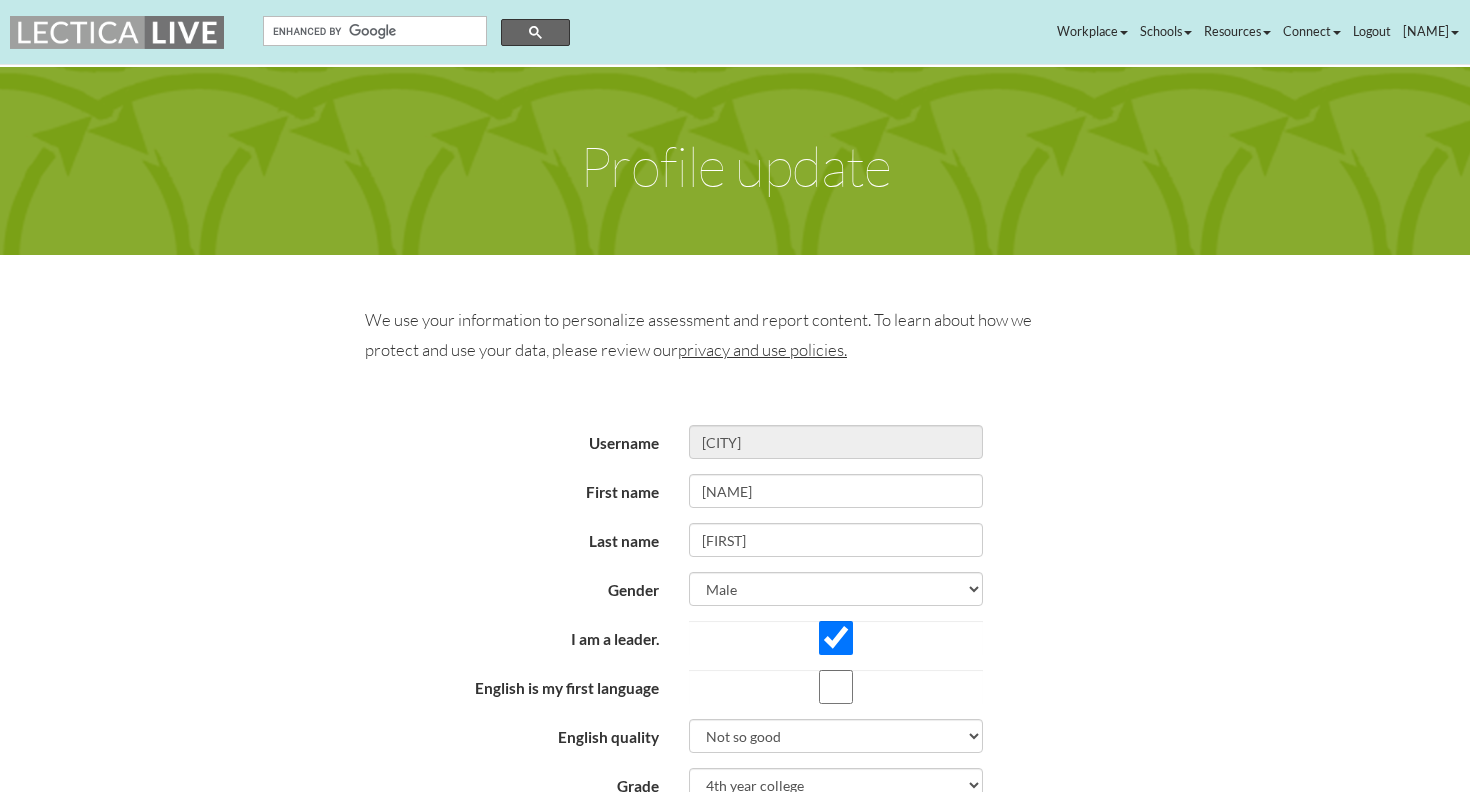 scroll, scrollTop: 0, scrollLeft: 0, axis: both 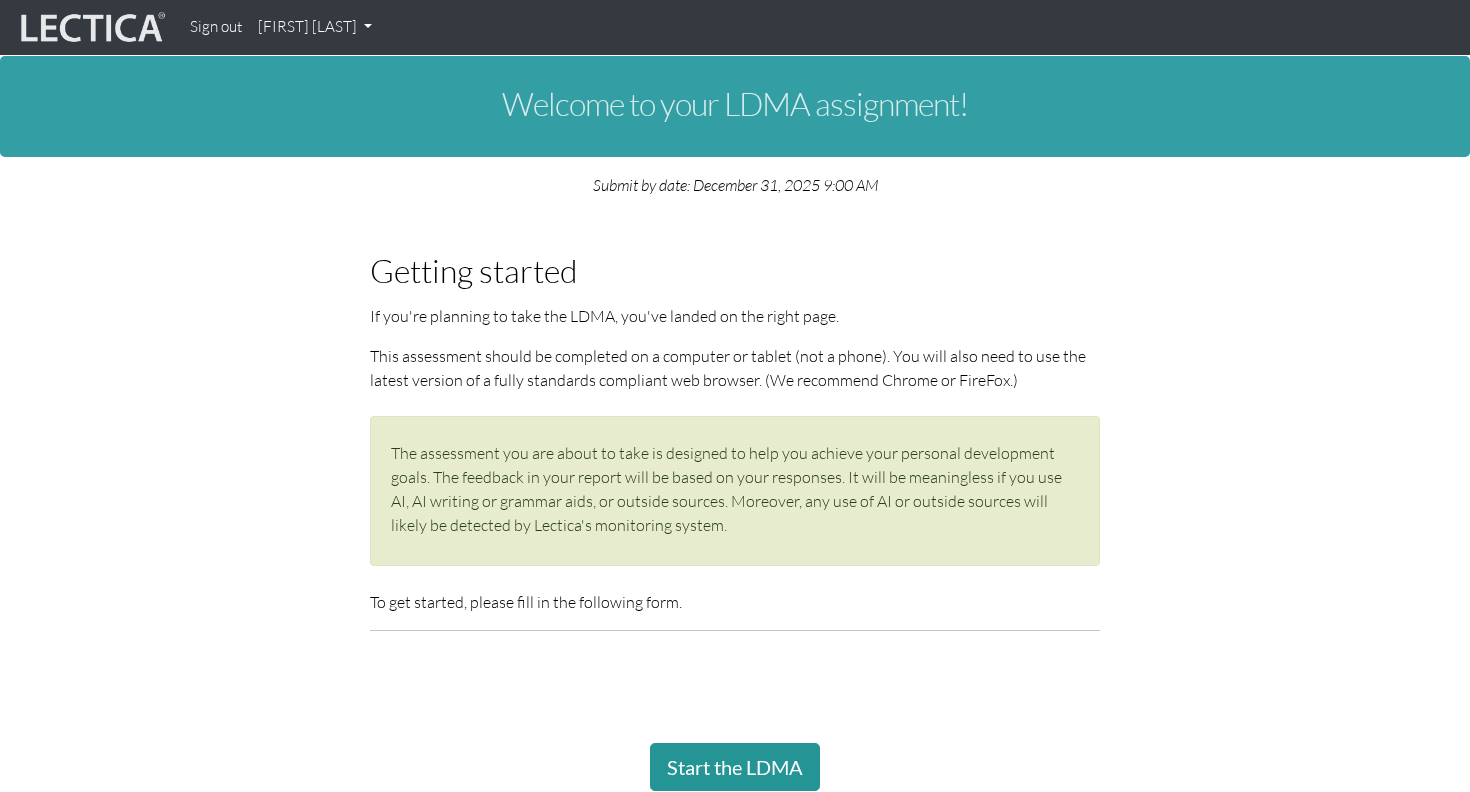 click on "[FIRST] [LAST]" at bounding box center (315, 27) 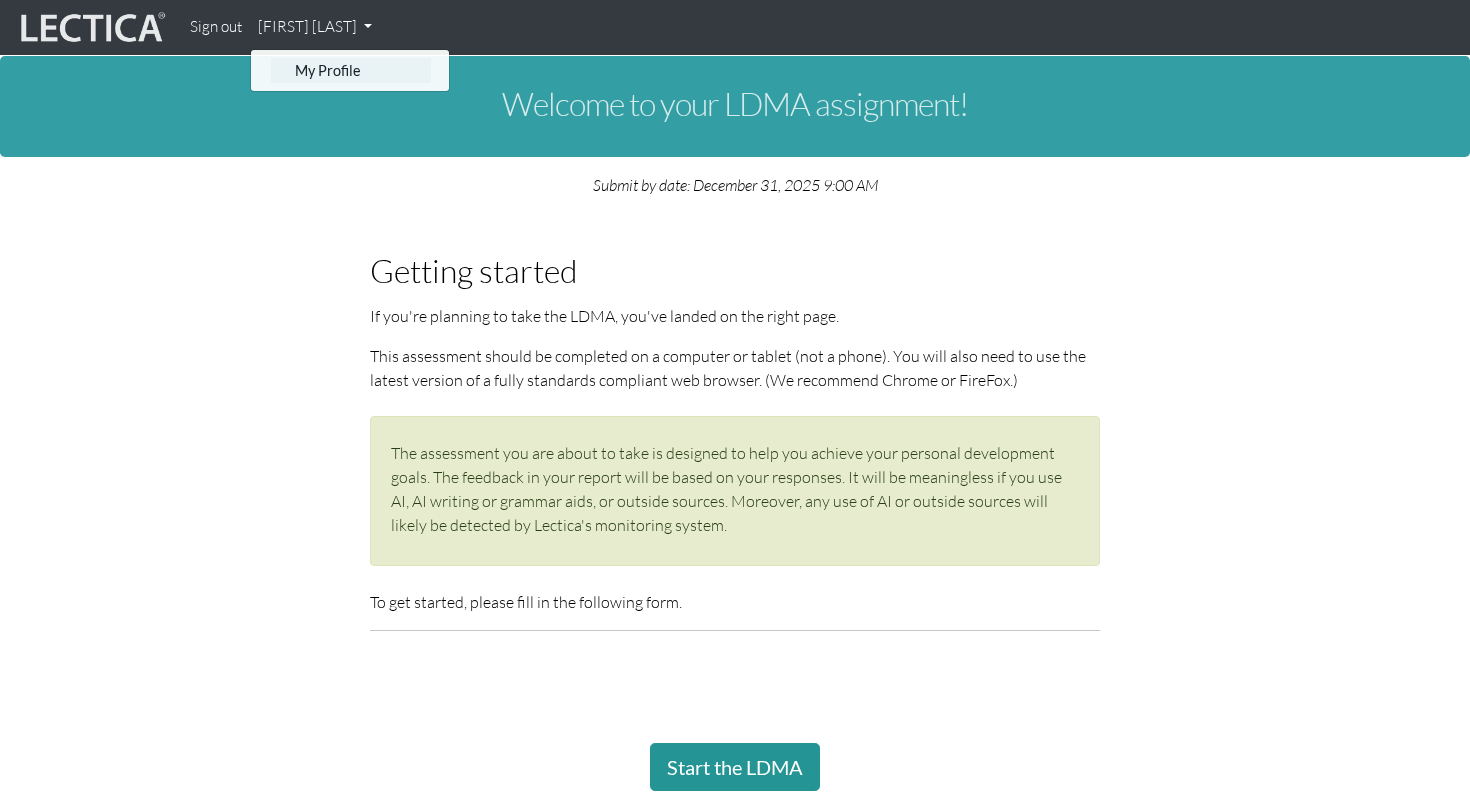 click on "My Profile" at bounding box center [351, 70] 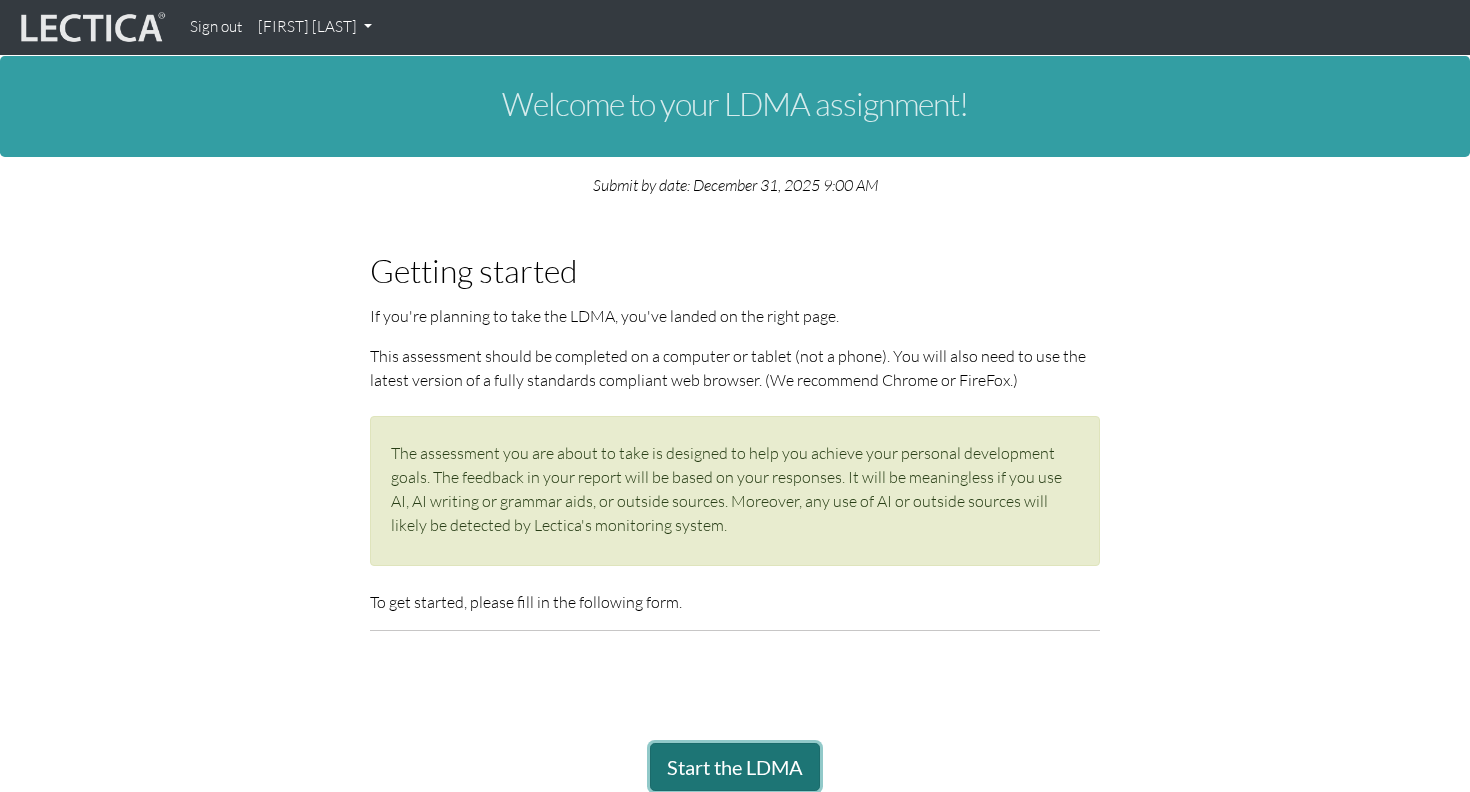 click on "Start the LDMA" at bounding box center [735, 767] 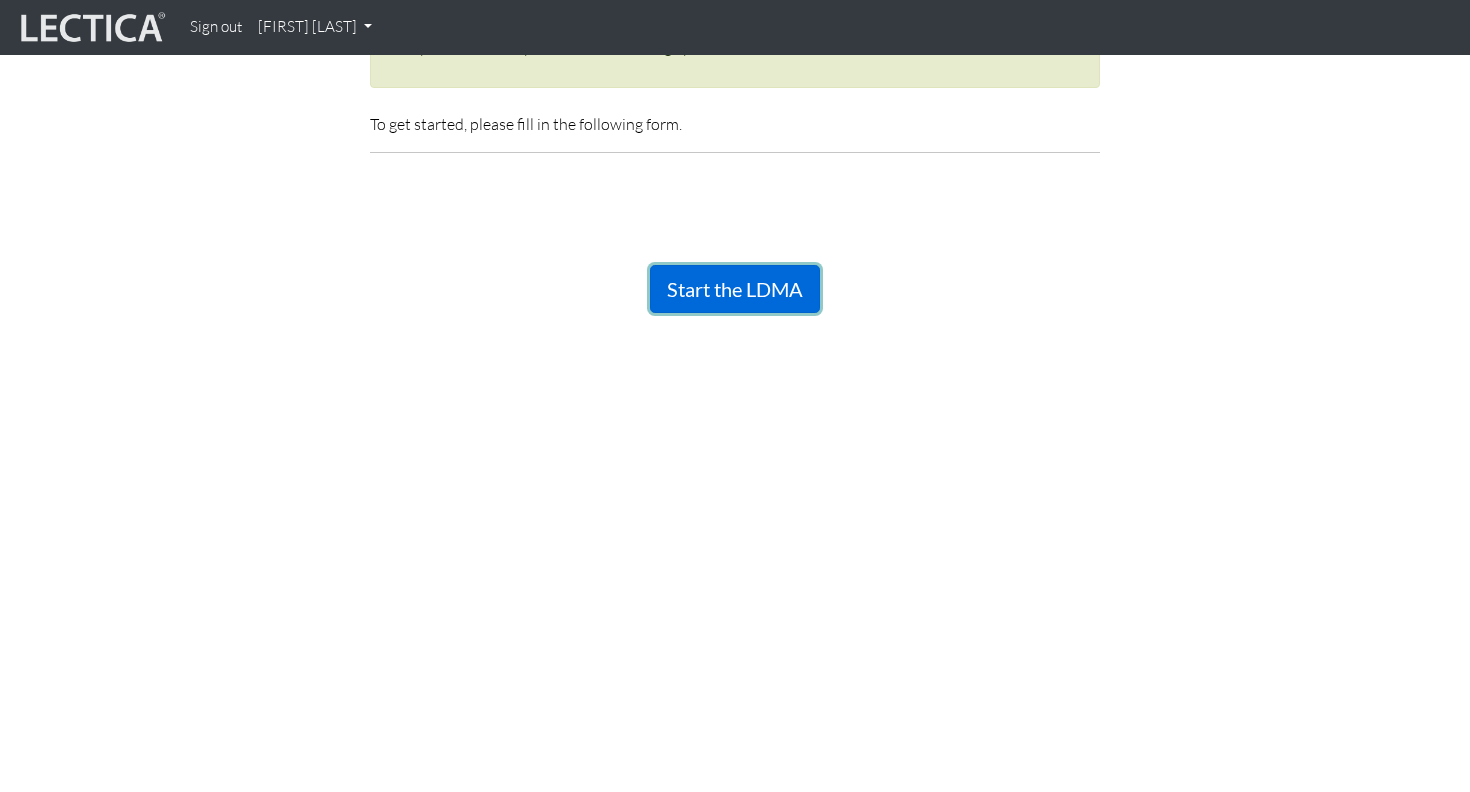 scroll, scrollTop: 1007, scrollLeft: 0, axis: vertical 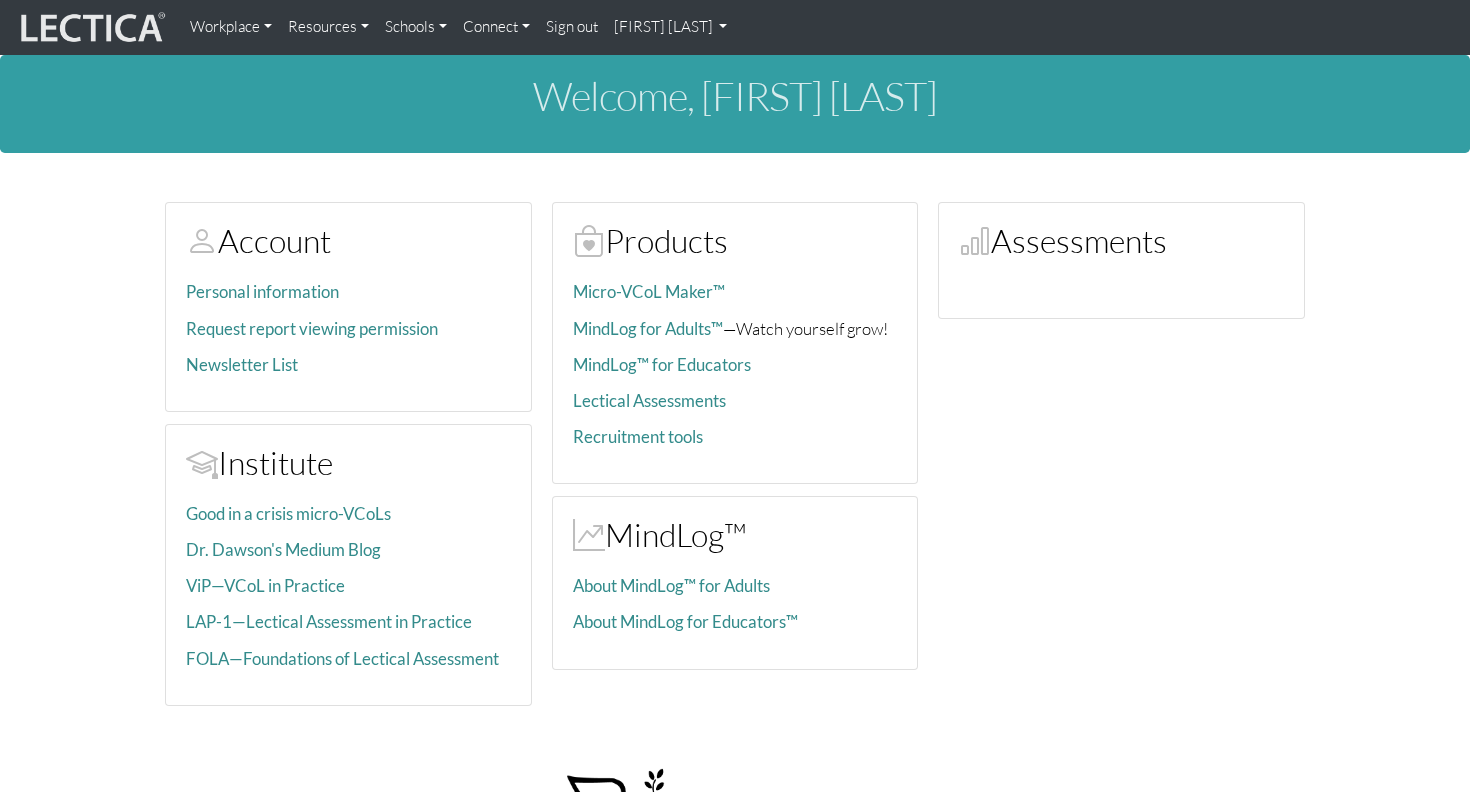 click on "Assessments" at bounding box center (348, 307) 